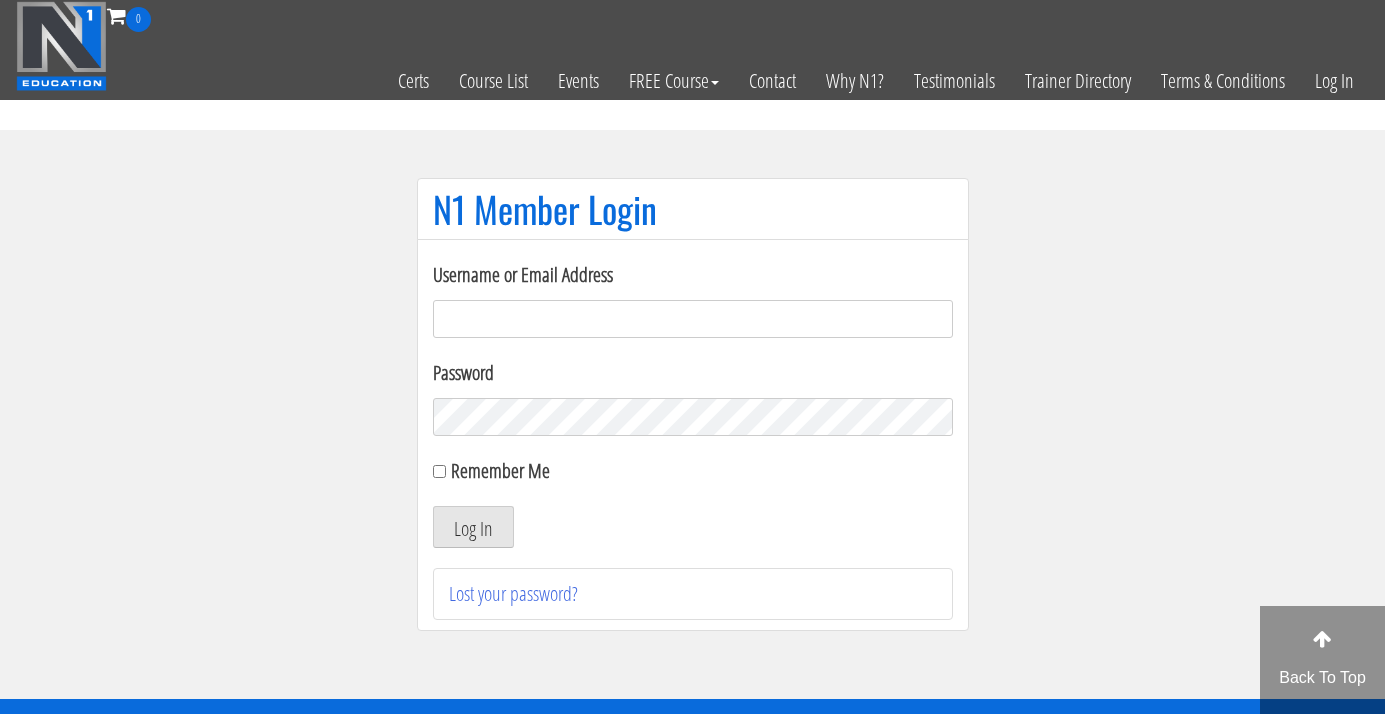 scroll, scrollTop: 0, scrollLeft: 0, axis: both 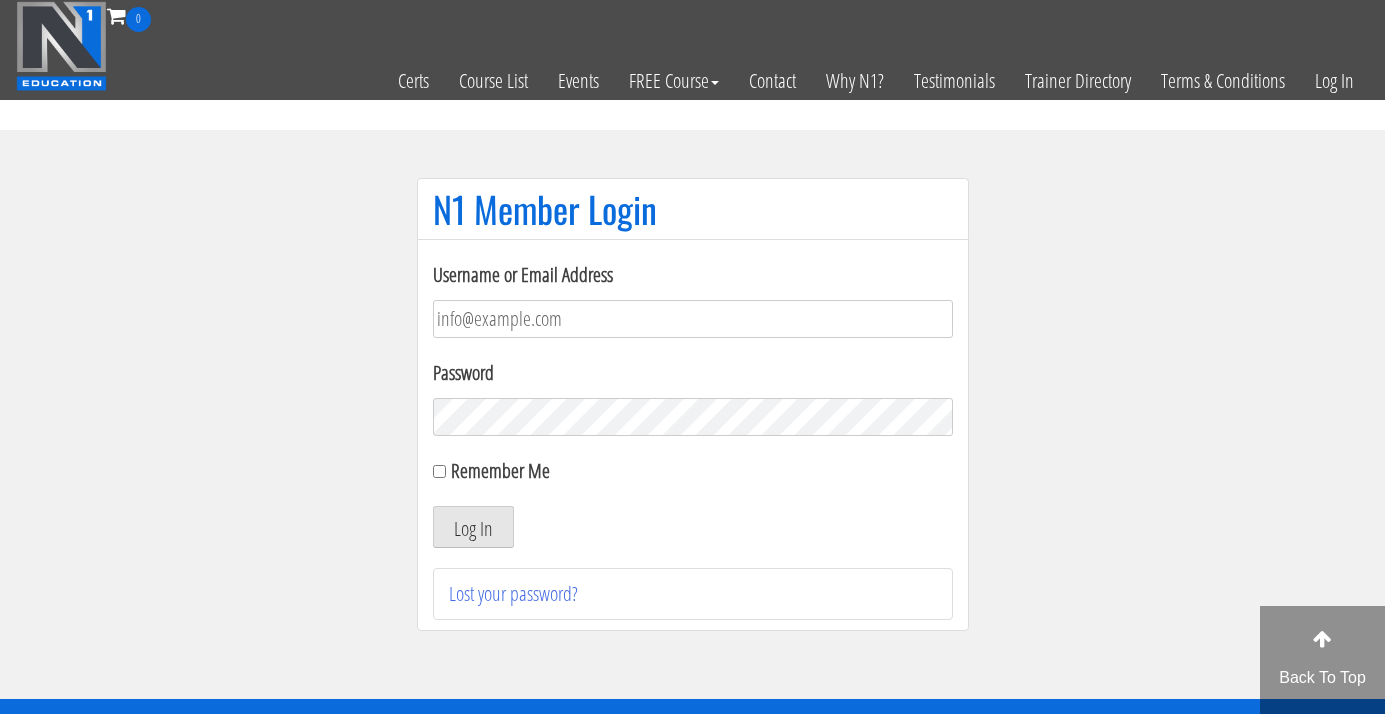 click on "Log In" at bounding box center (473, 527) 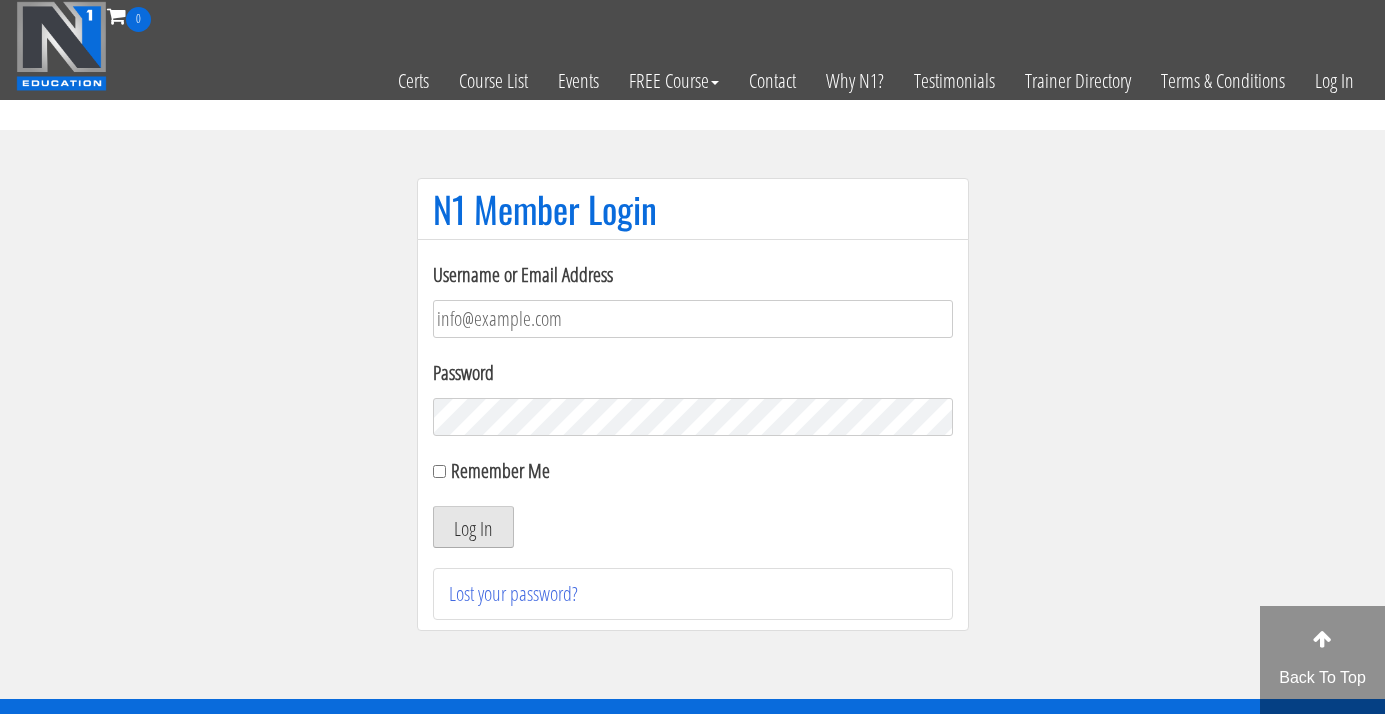 click on "Log In" at bounding box center [473, 527] 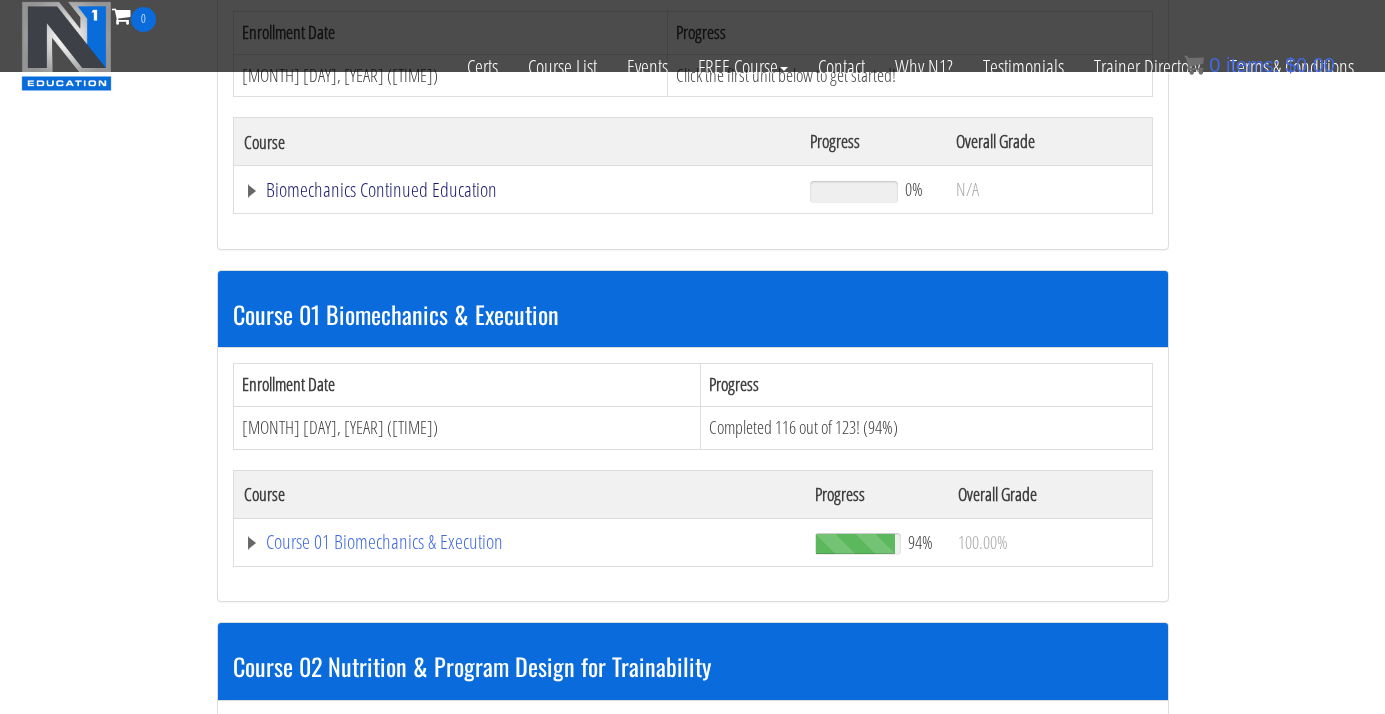 scroll, scrollTop: 291, scrollLeft: 0, axis: vertical 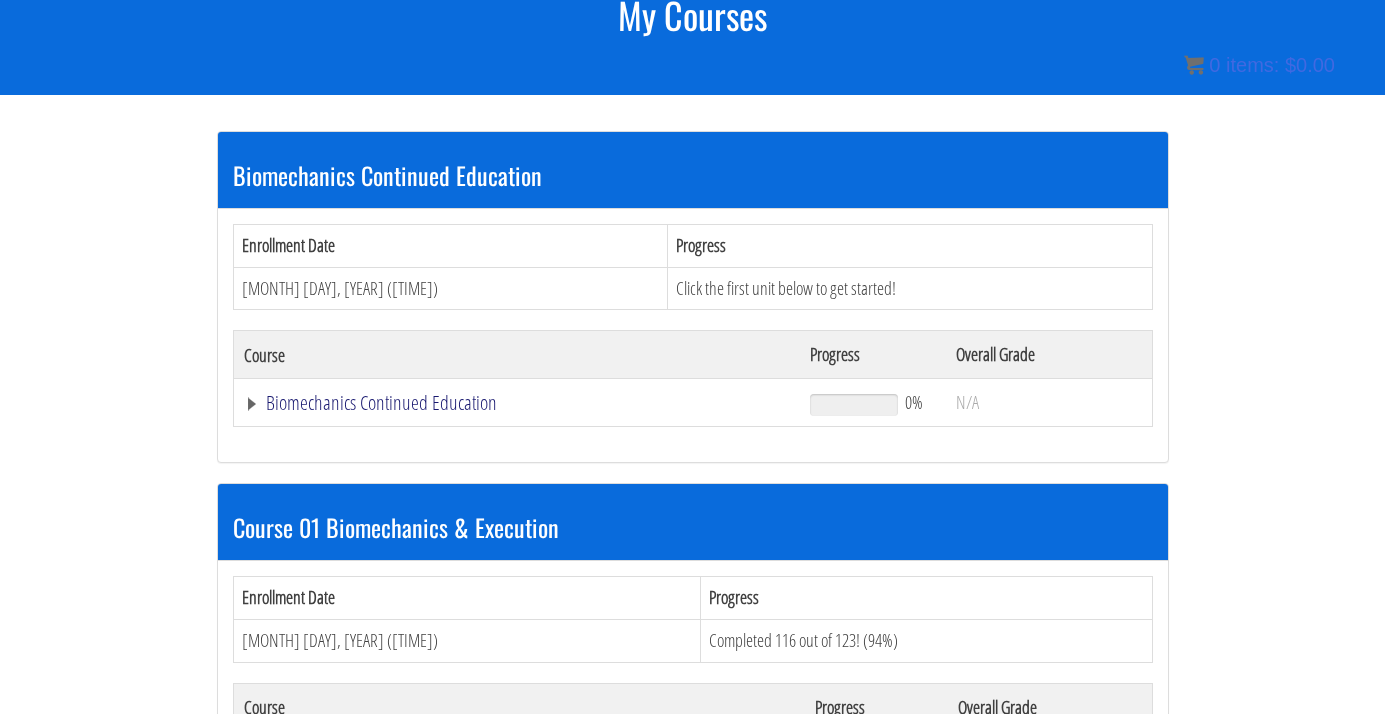 click on "Biomechanics Continued Education" at bounding box center (517, 403) 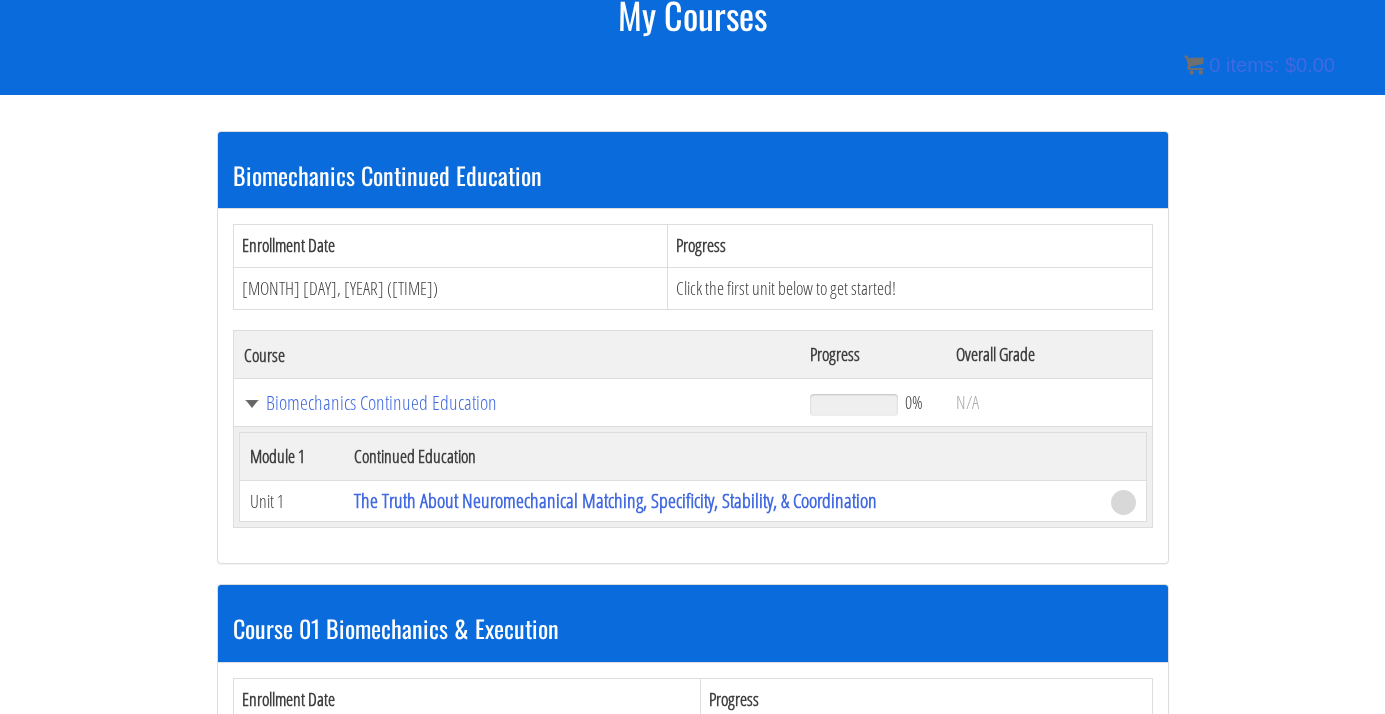 click on "Biomechanics Continued Education
Enrollment Date
Progress
Aug 06, 2025 (01:26:55 PM)
Click the first unit below to get started!
Course Progress Overall Grade Biomechanics Continued Education
0%
N/A
Module 1
Continued Education
Unit 1
The Truth About Neuromechanical Matching, Specificity, Stability, & Coordination
Course 01 Biomechanics & Execution
Progress" at bounding box center (692, 1265) 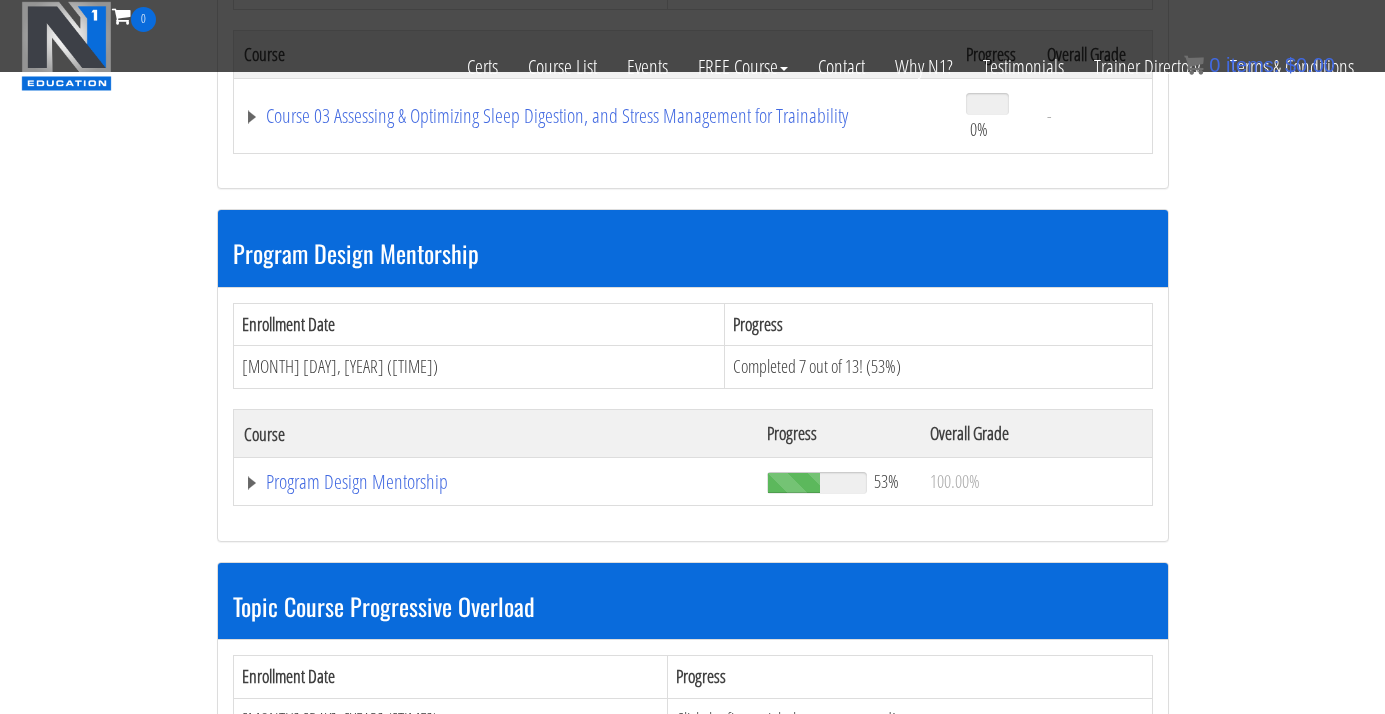 scroll, scrollTop: 1652, scrollLeft: 0, axis: vertical 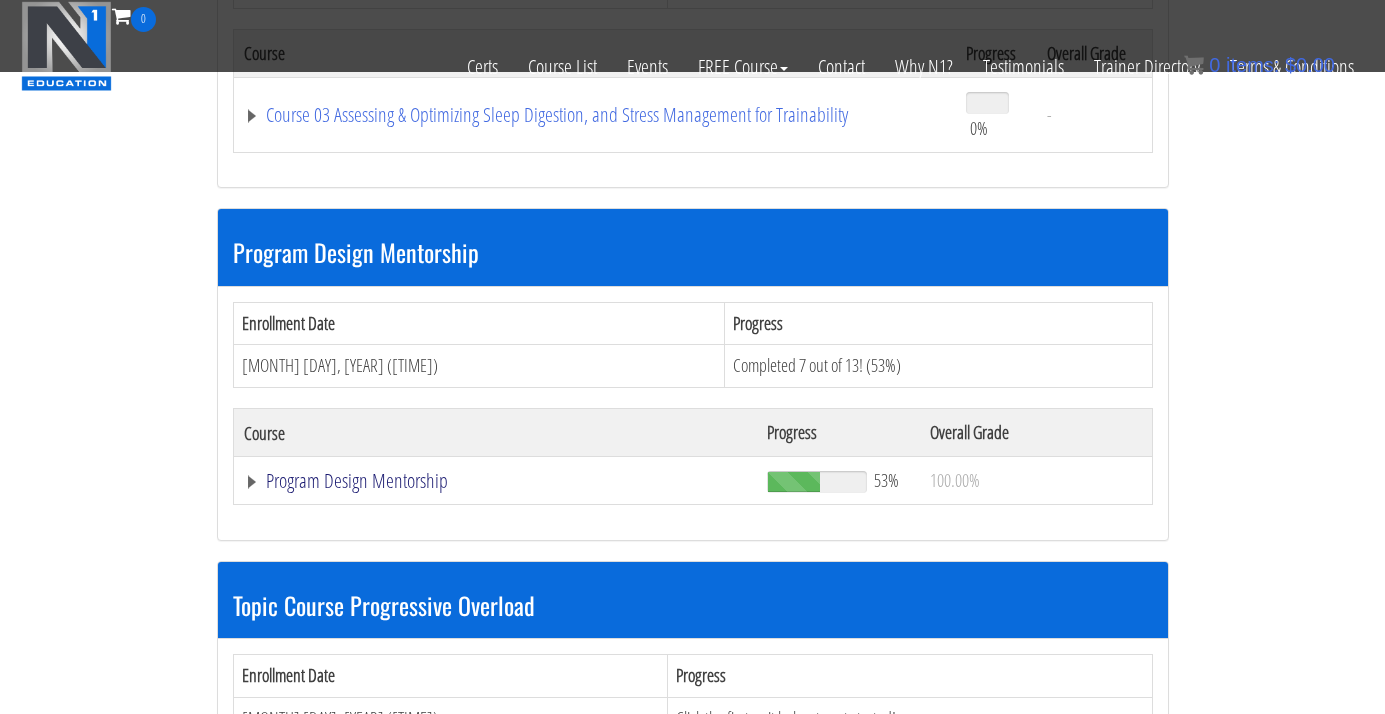 click on "Program Design Mentorship" at bounding box center (517, -1084) 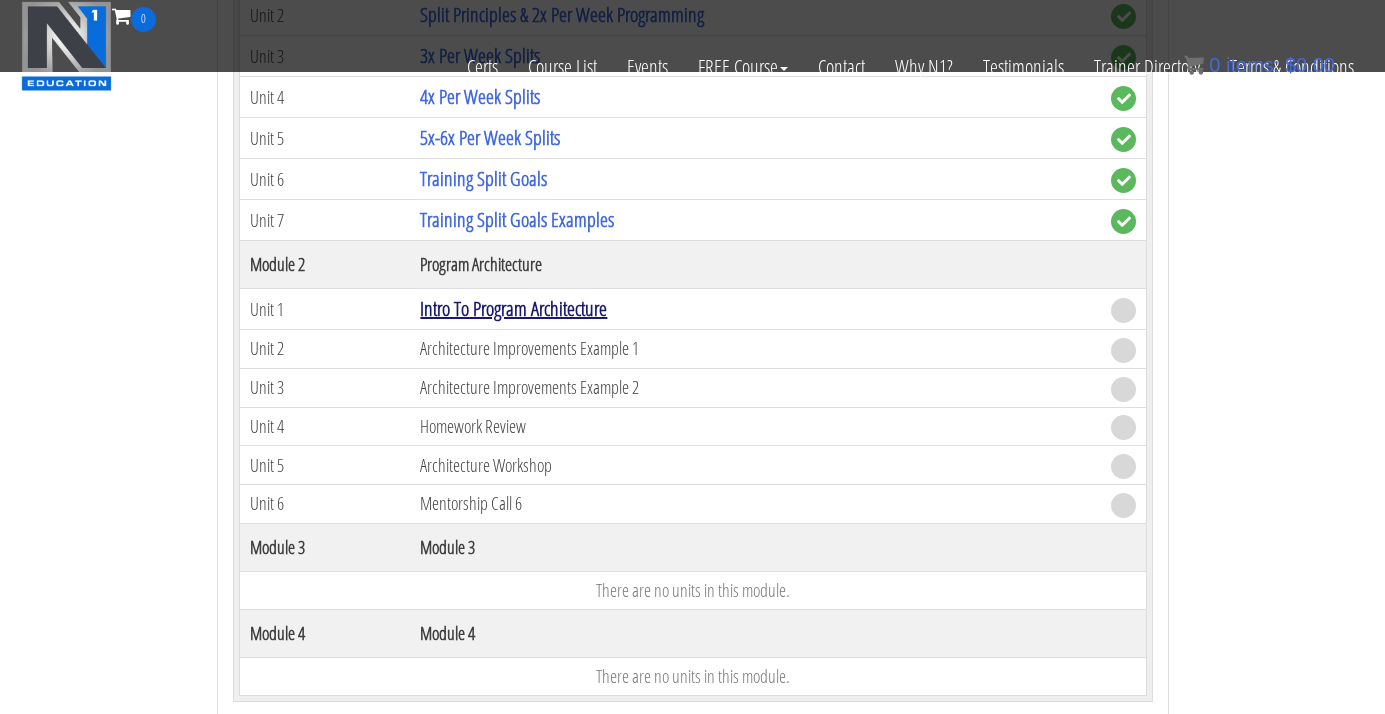 scroll, scrollTop: 2265, scrollLeft: 0, axis: vertical 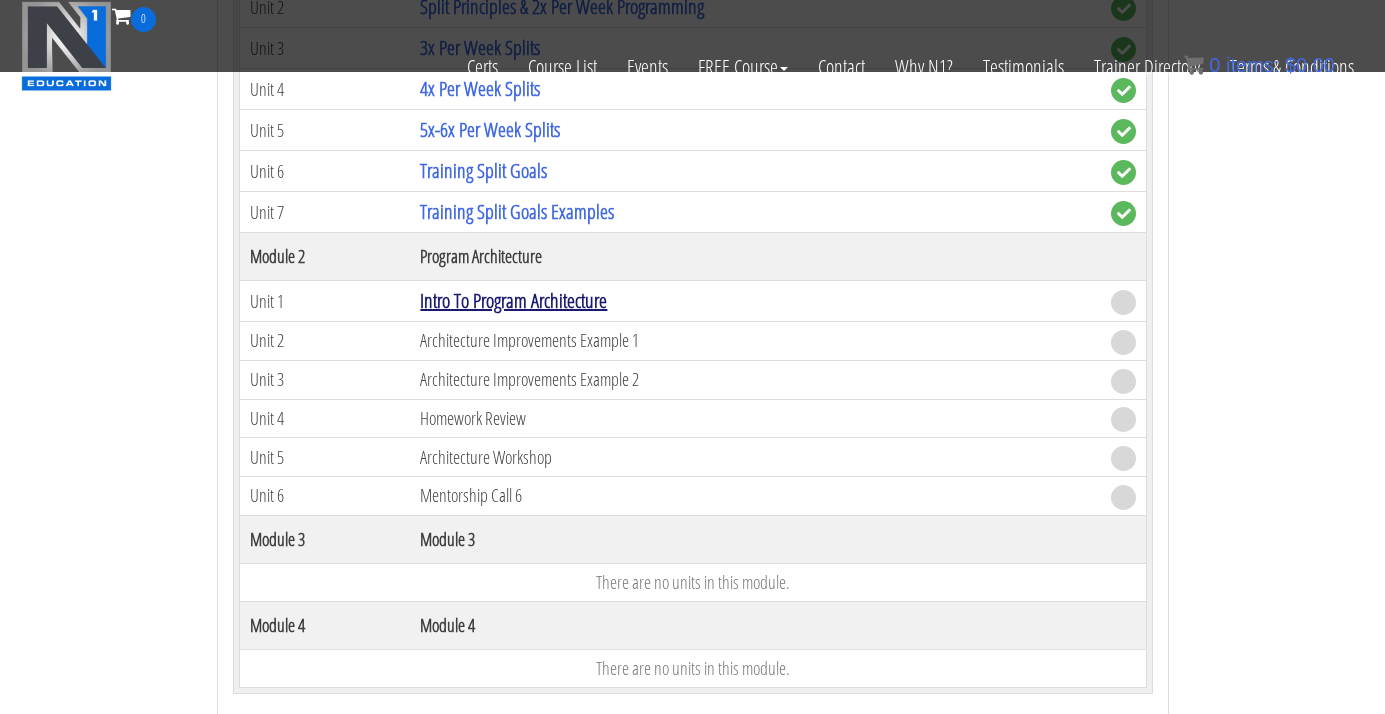 click on "Intro To Program Architecture" at bounding box center [513, 300] 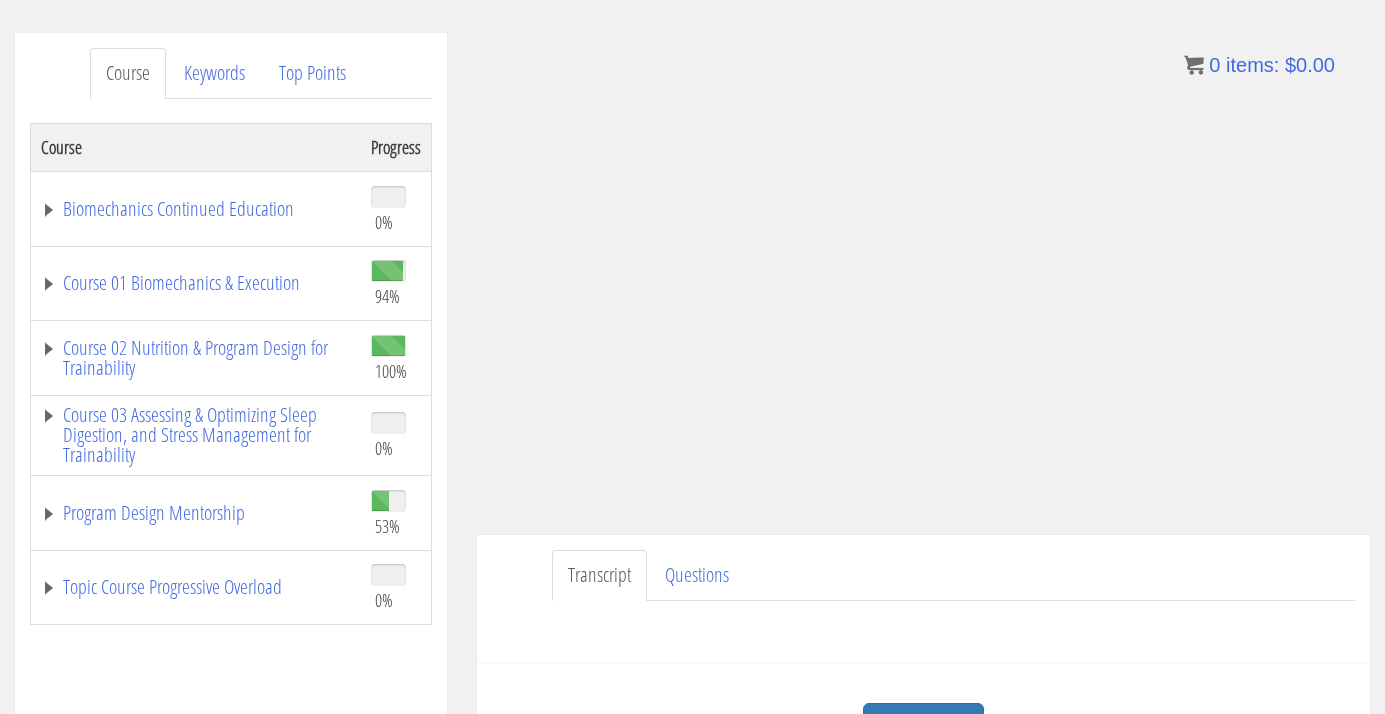 scroll, scrollTop: 229, scrollLeft: 0, axis: vertical 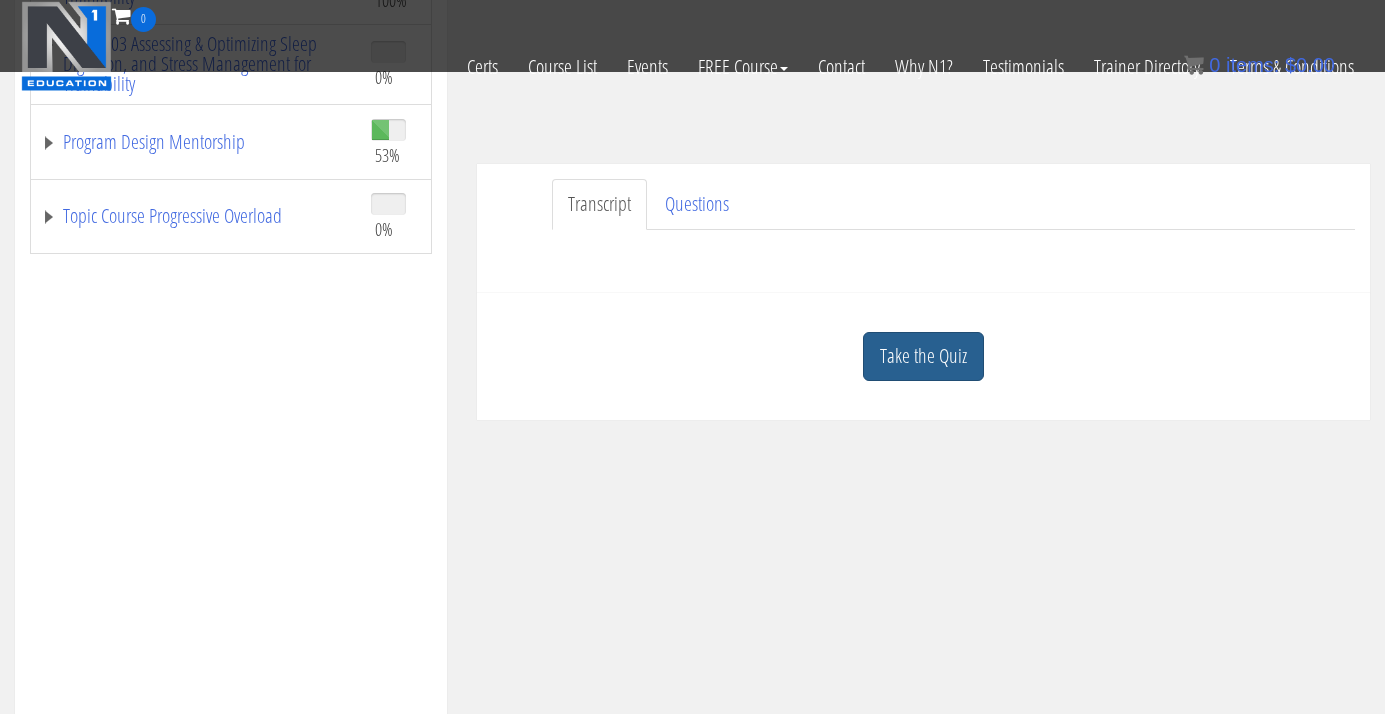 click on "Take the Quiz" at bounding box center (923, 356) 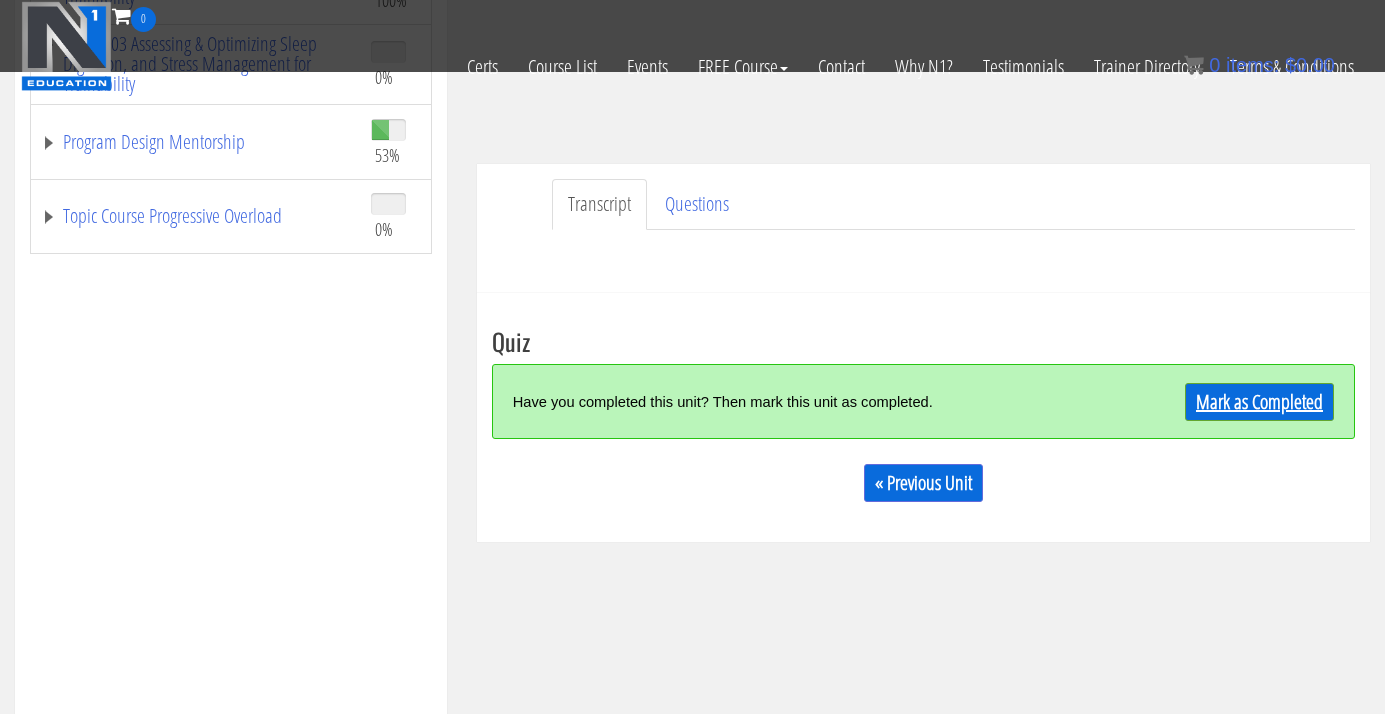 click on "Mark as Completed" at bounding box center [1259, 402] 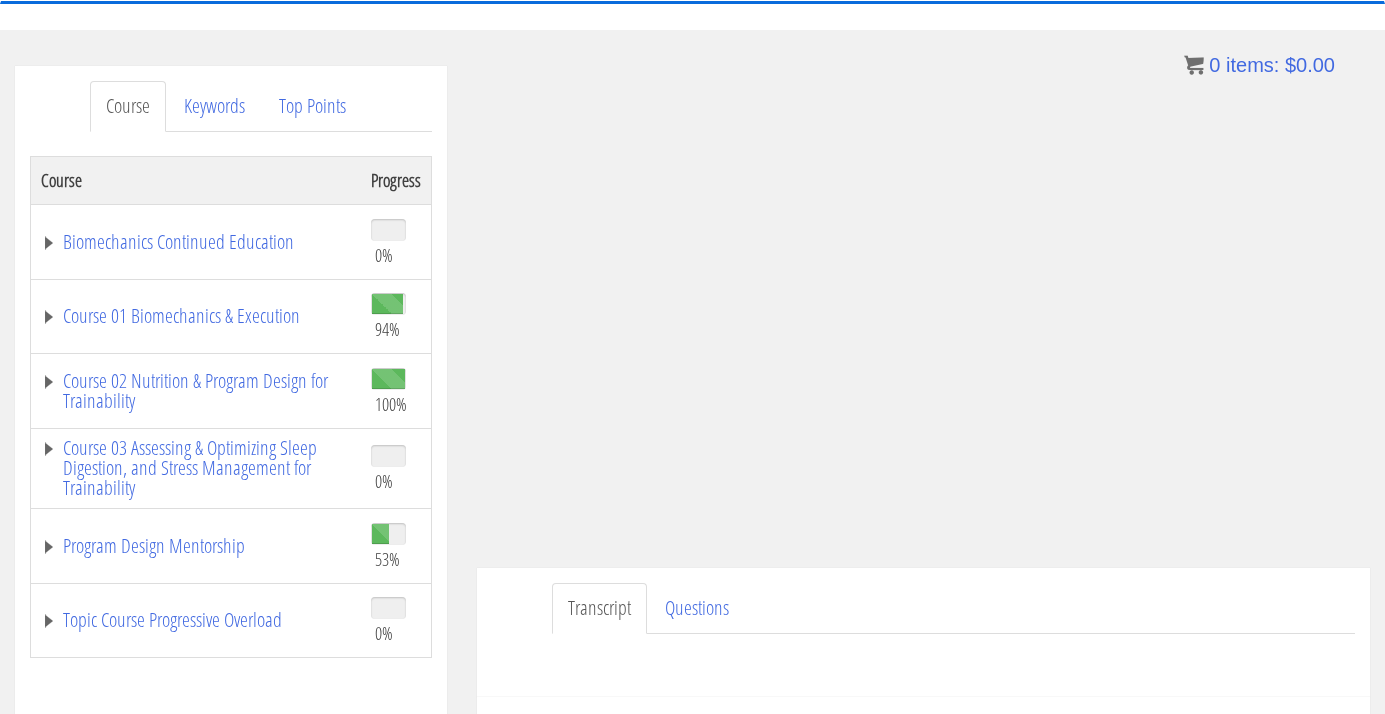 scroll, scrollTop: 483, scrollLeft: 0, axis: vertical 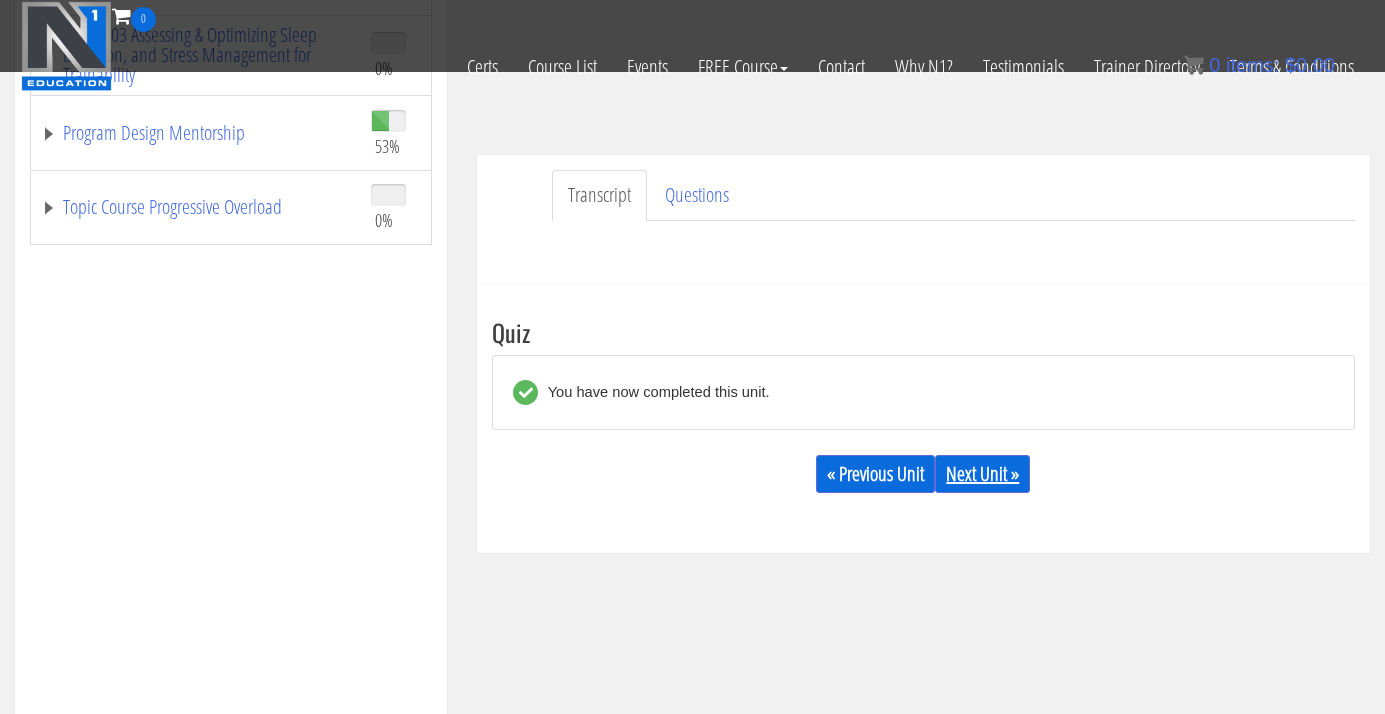 click on "Next Unit »" at bounding box center (982, 474) 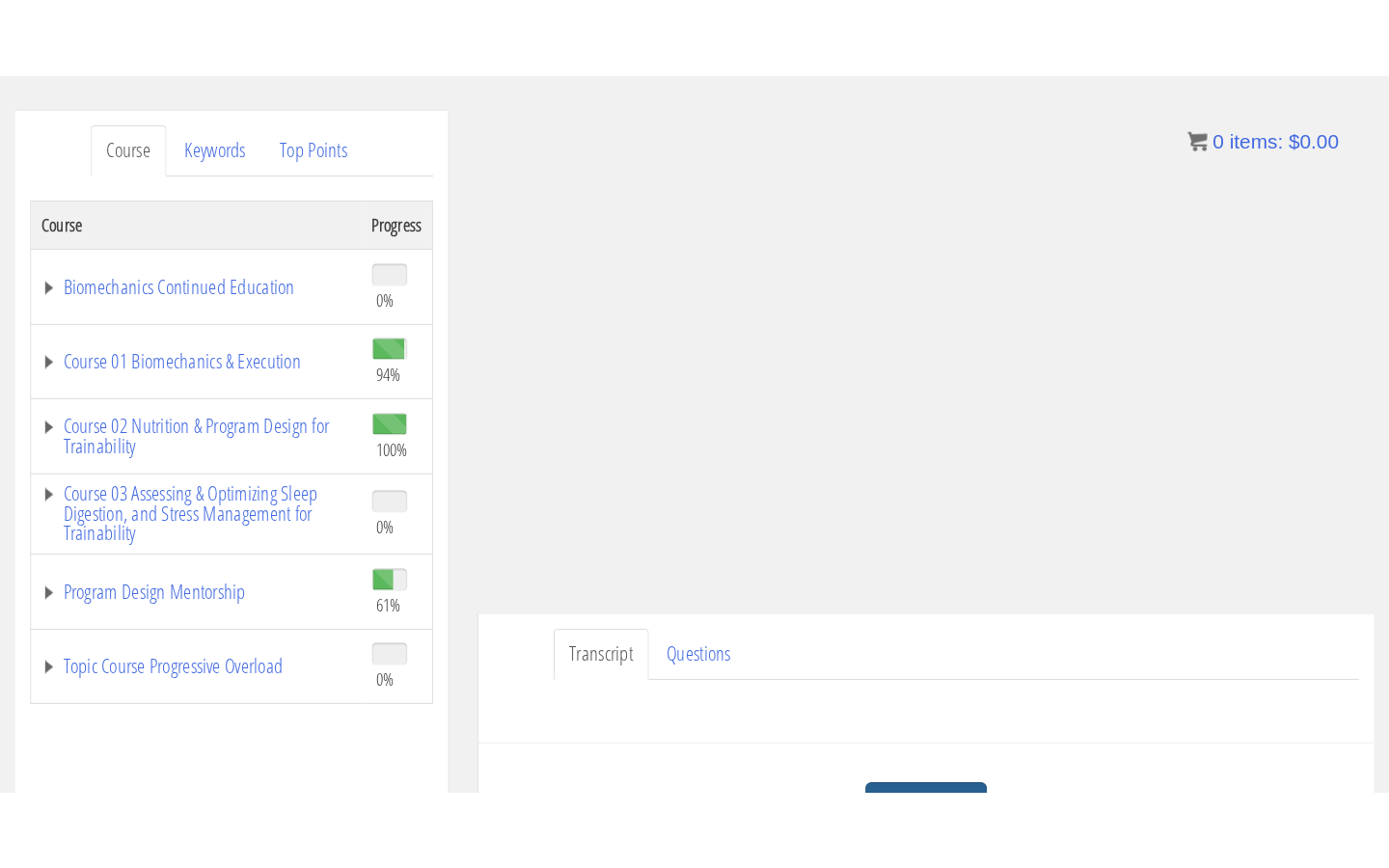 scroll, scrollTop: 223, scrollLeft: 0, axis: vertical 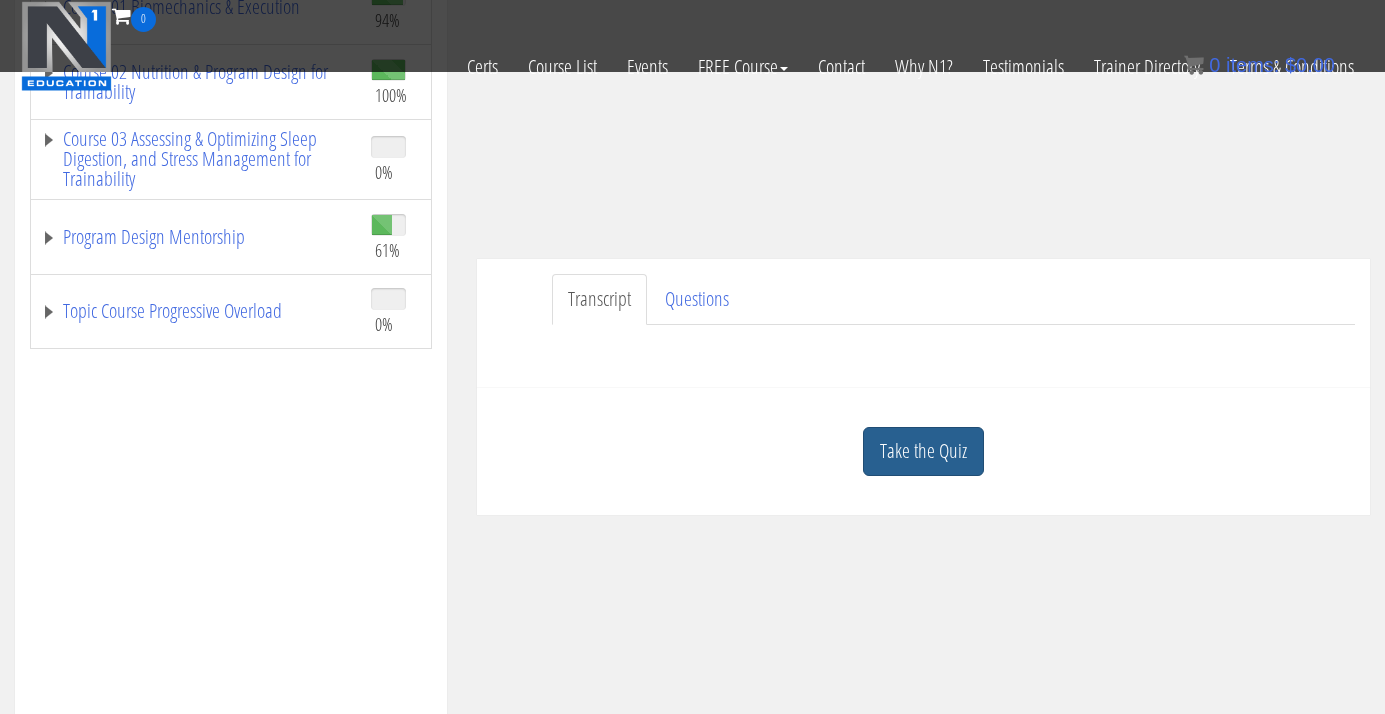 click on "Take the Quiz" at bounding box center (923, 451) 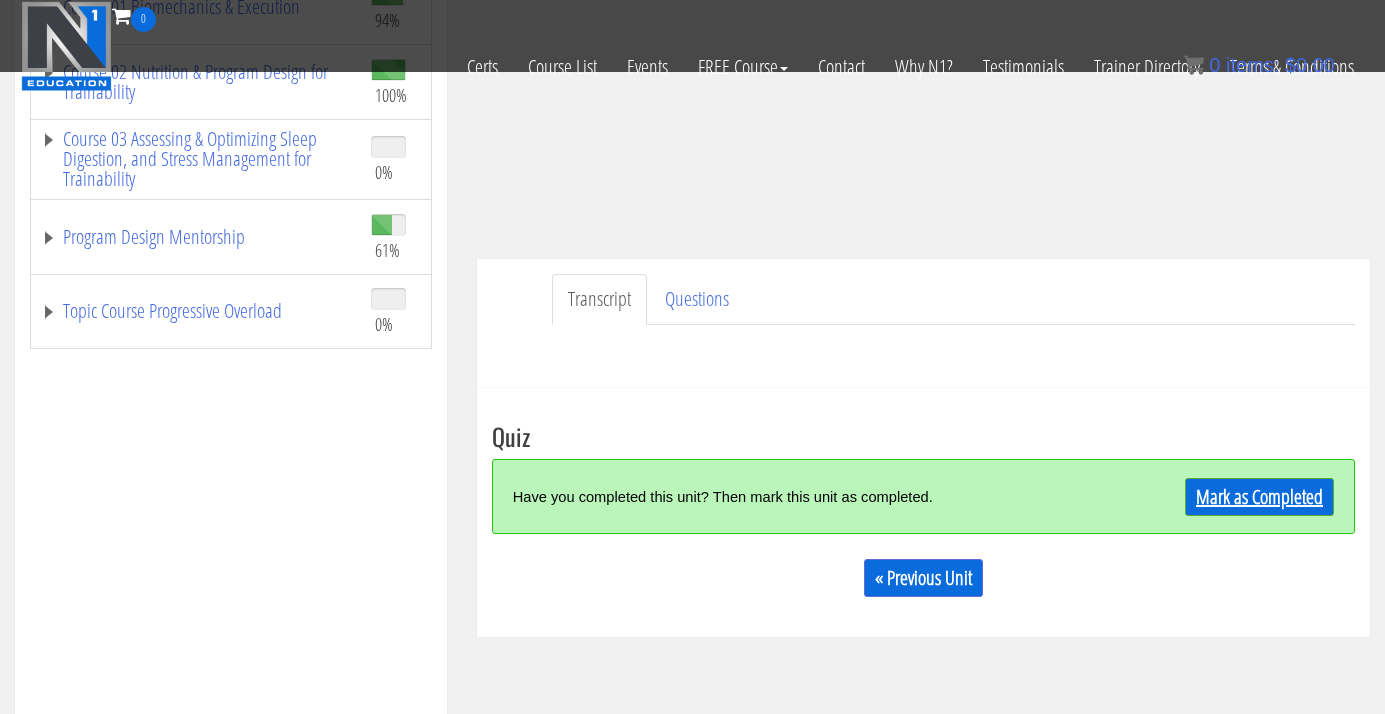 click on "Mark as Completed" at bounding box center [1259, 497] 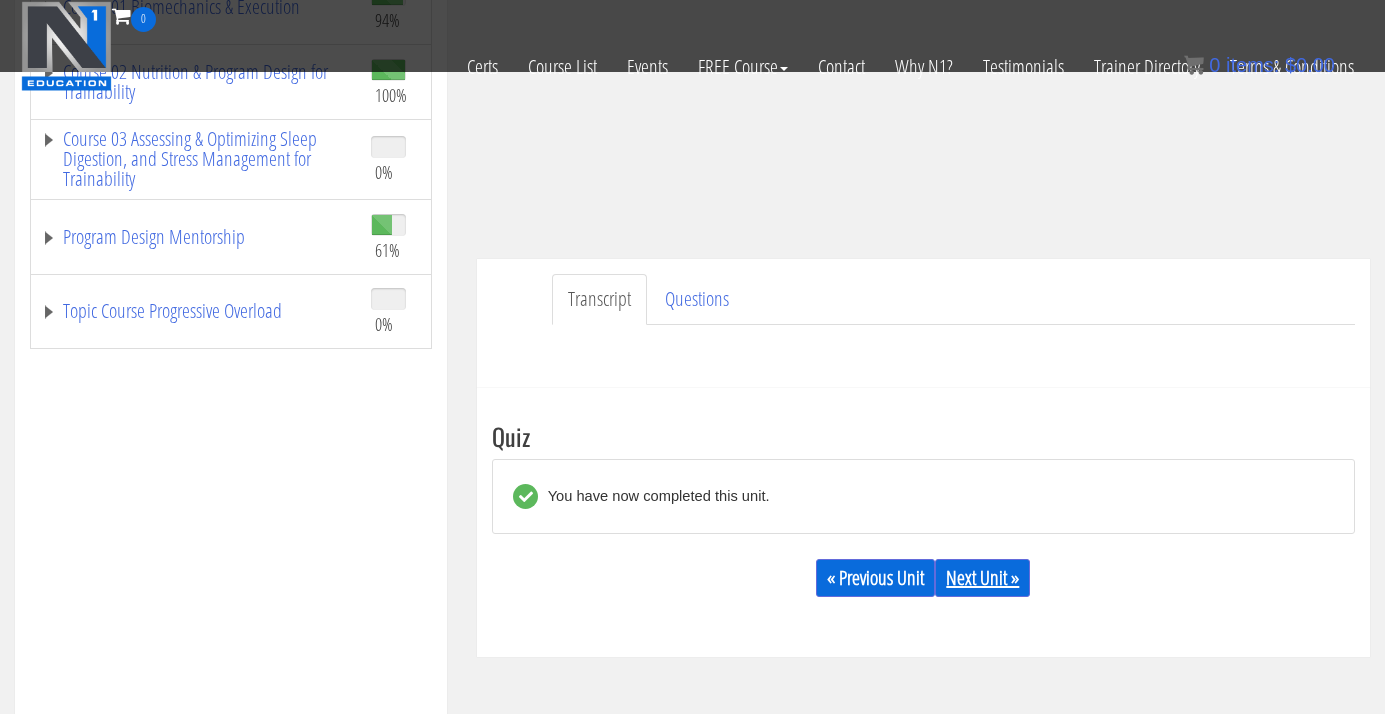 drag, startPoint x: 981, startPoint y: 572, endPoint x: 980, endPoint y: 562, distance: 10.049875 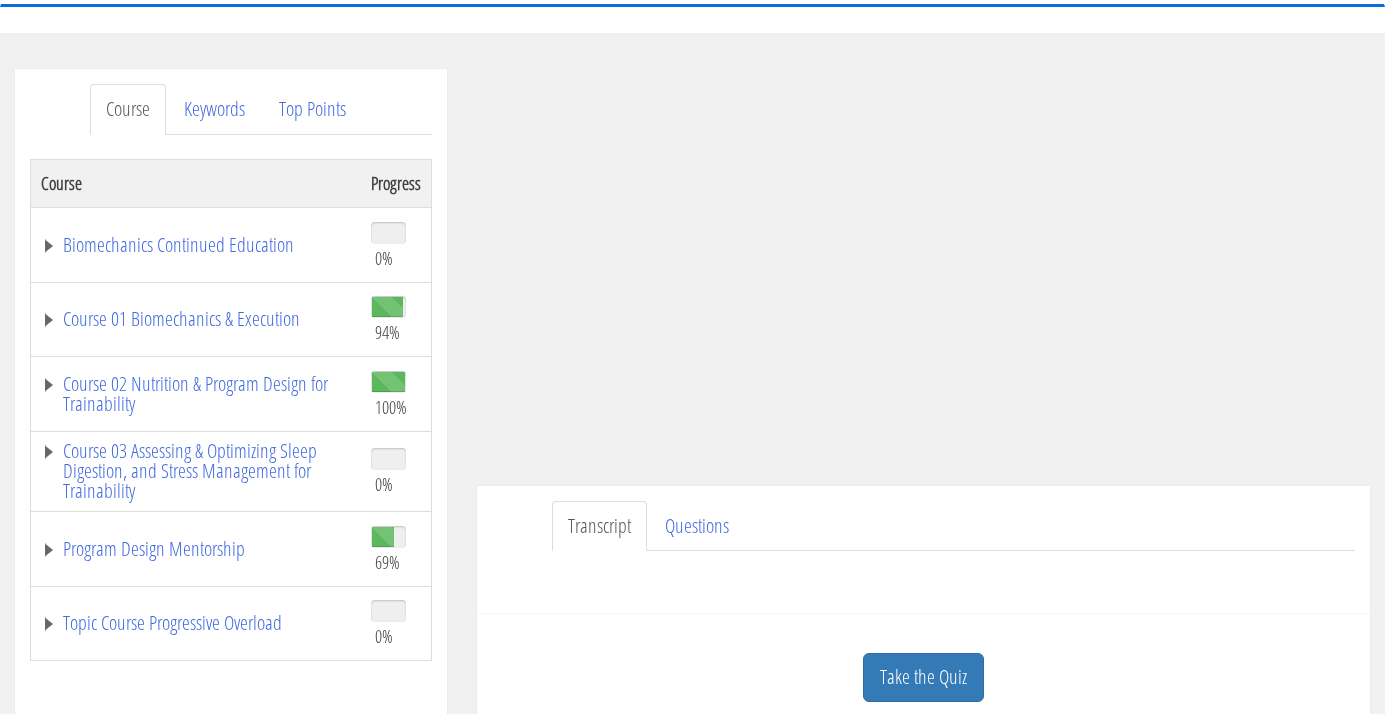 scroll, scrollTop: 192, scrollLeft: 0, axis: vertical 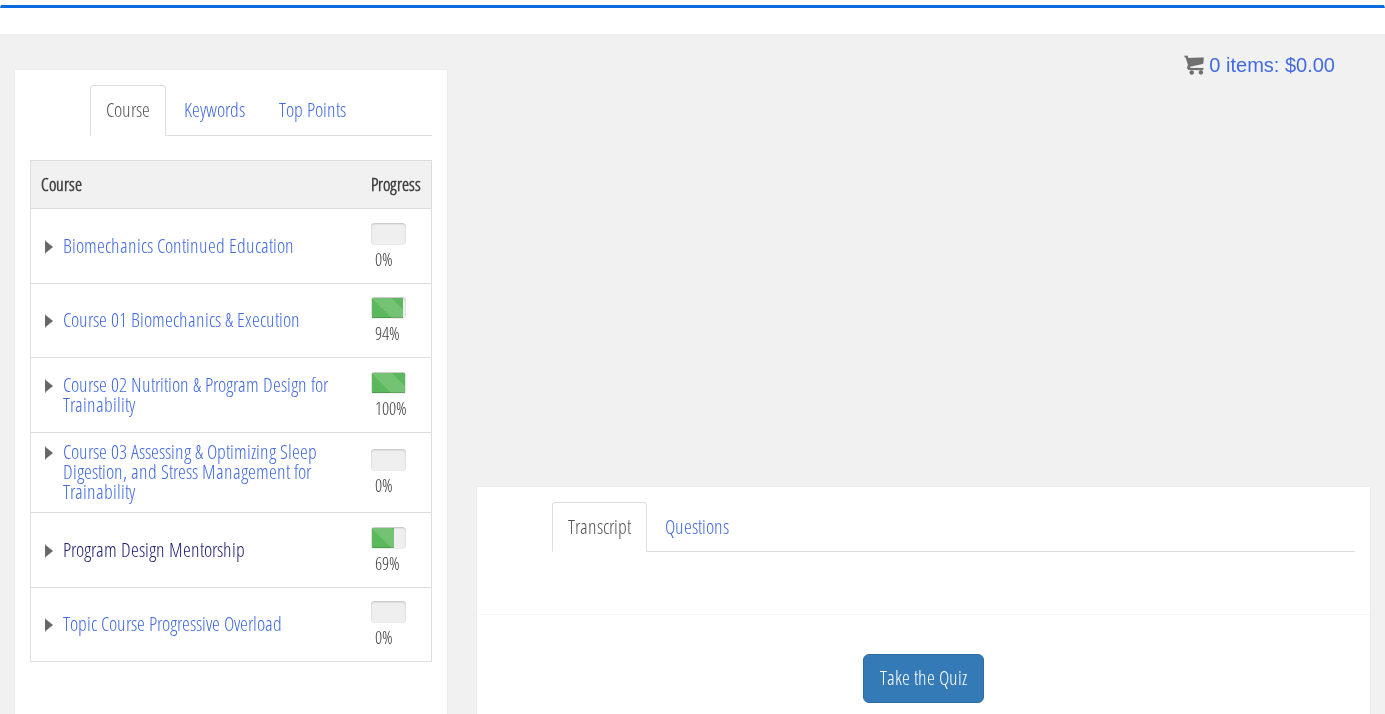 click on "Program Design Mentorship" at bounding box center (196, 550) 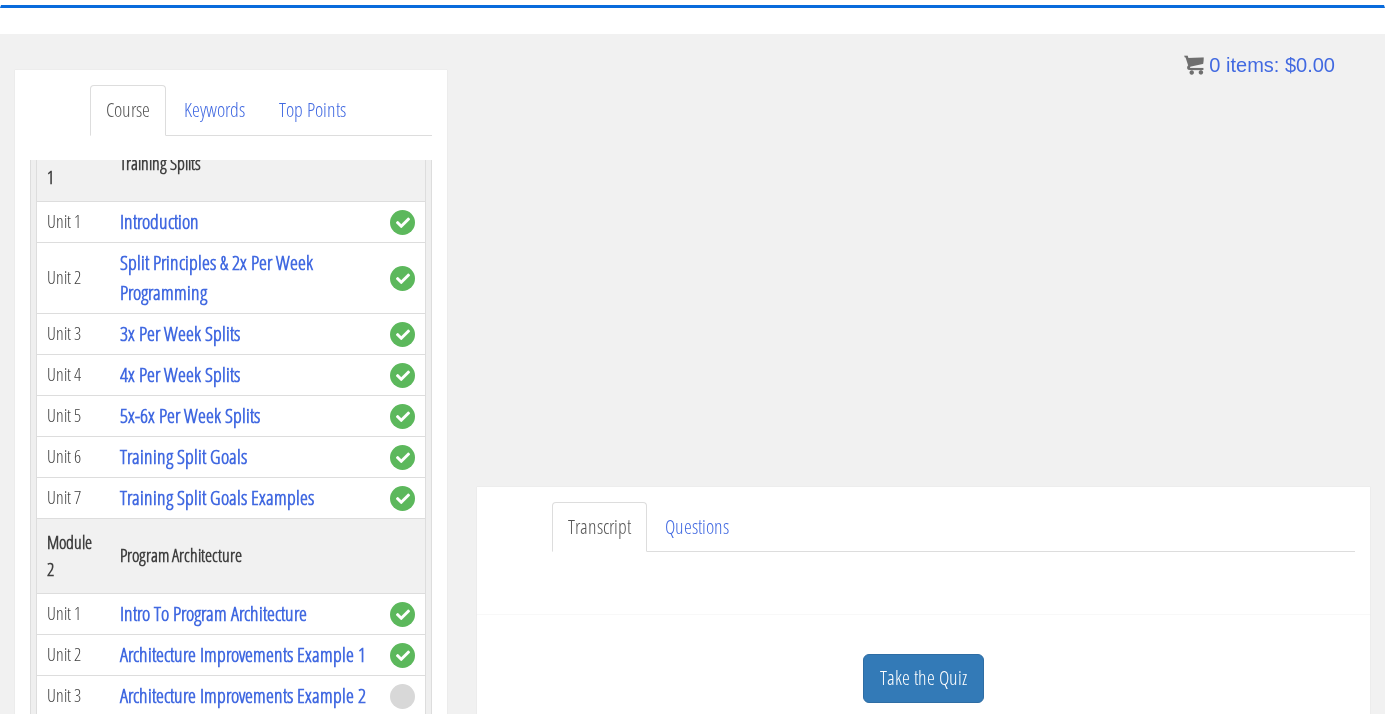 scroll, scrollTop: 526, scrollLeft: 0, axis: vertical 